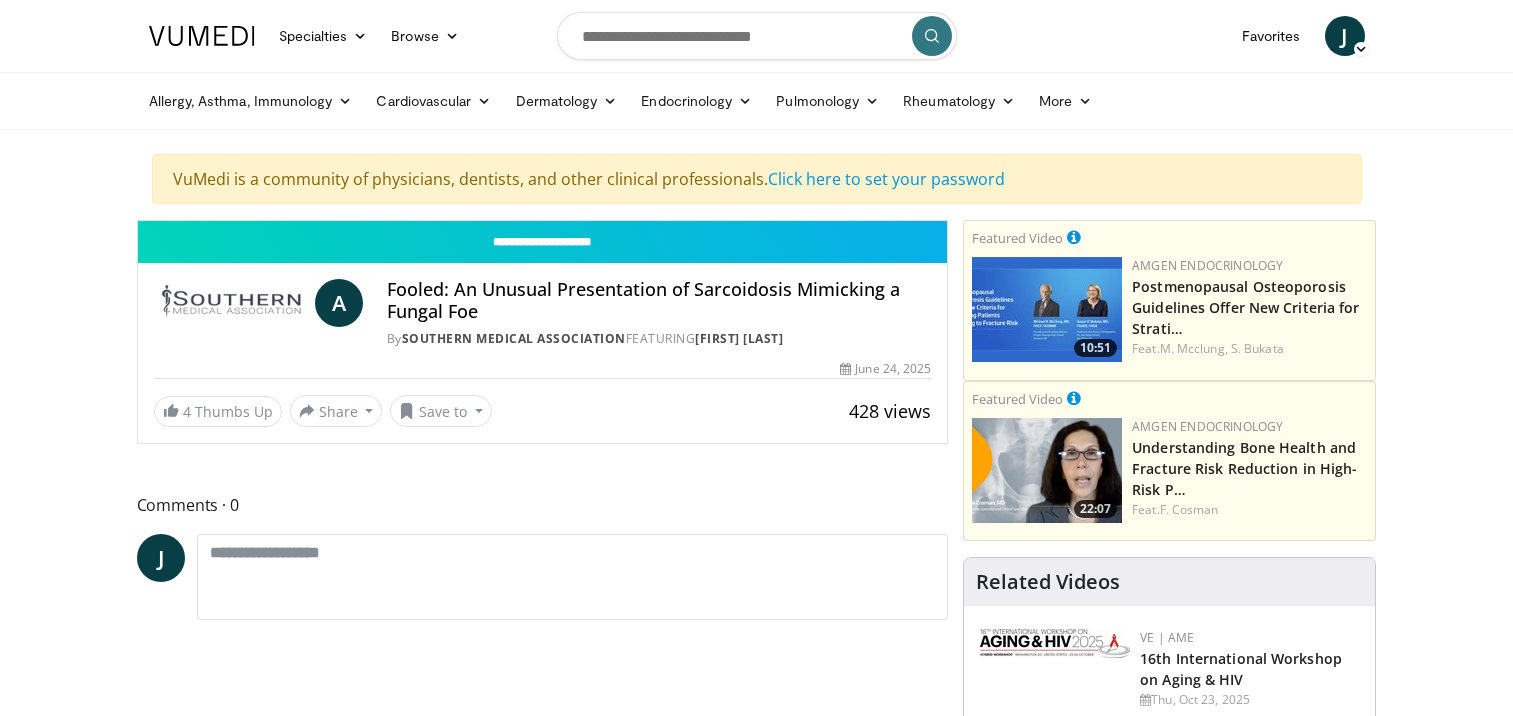 scroll, scrollTop: 0, scrollLeft: 0, axis: both 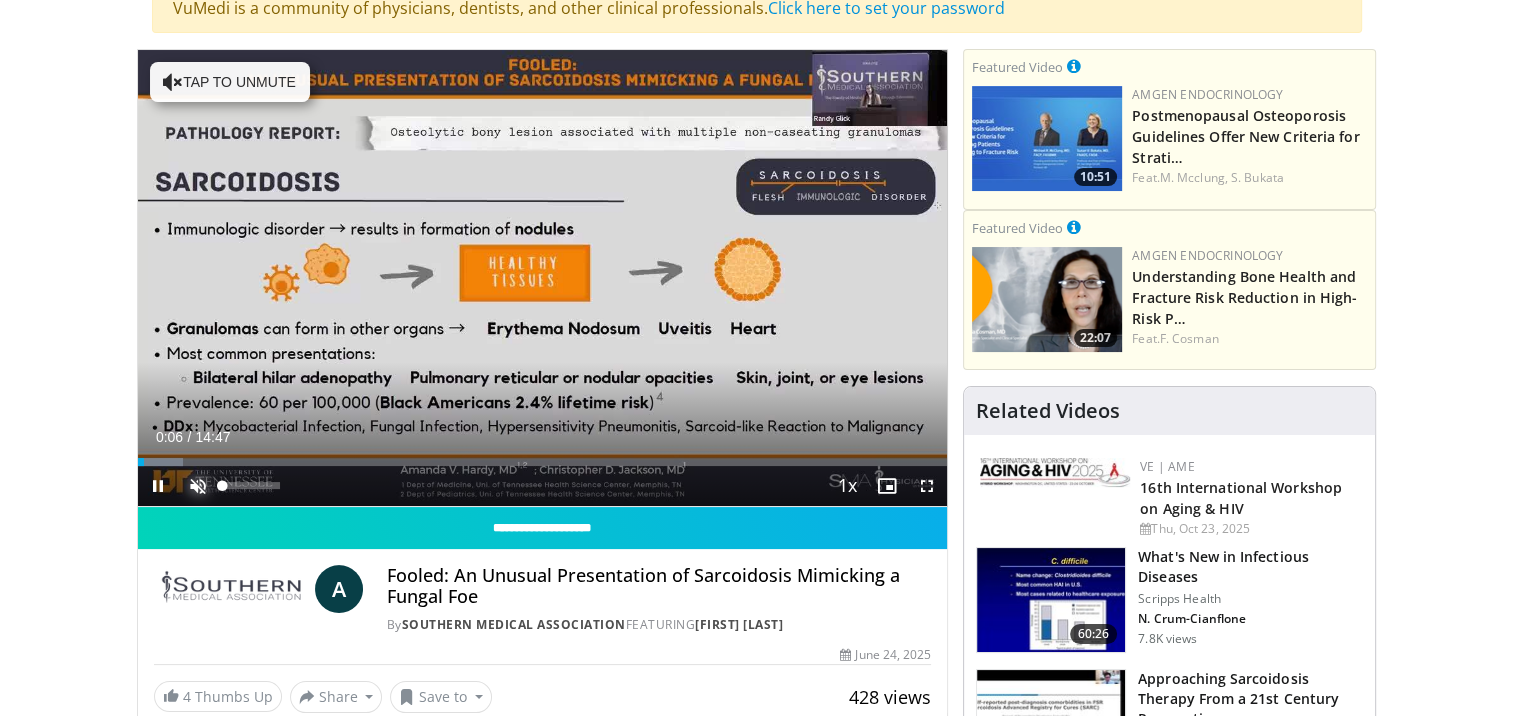 click at bounding box center [198, 486] 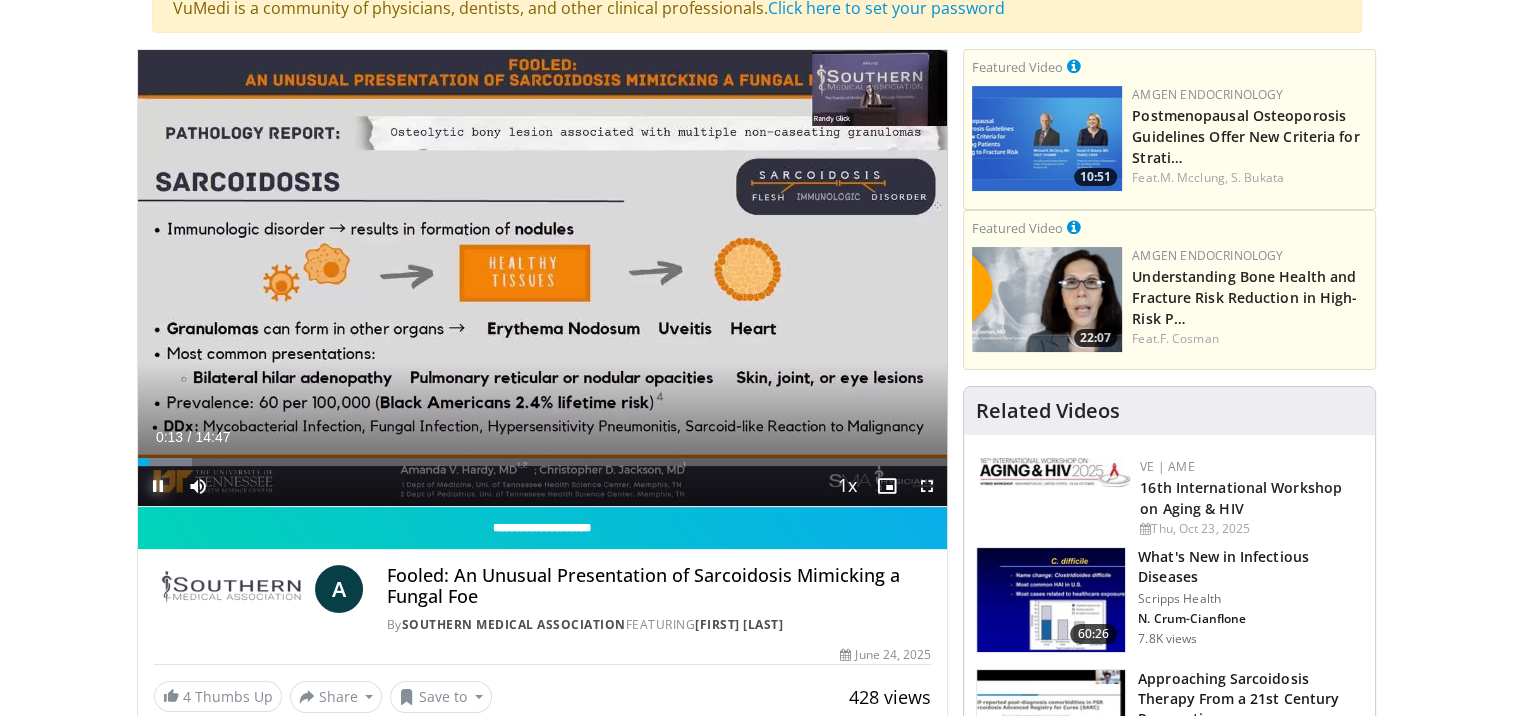 click at bounding box center (158, 486) 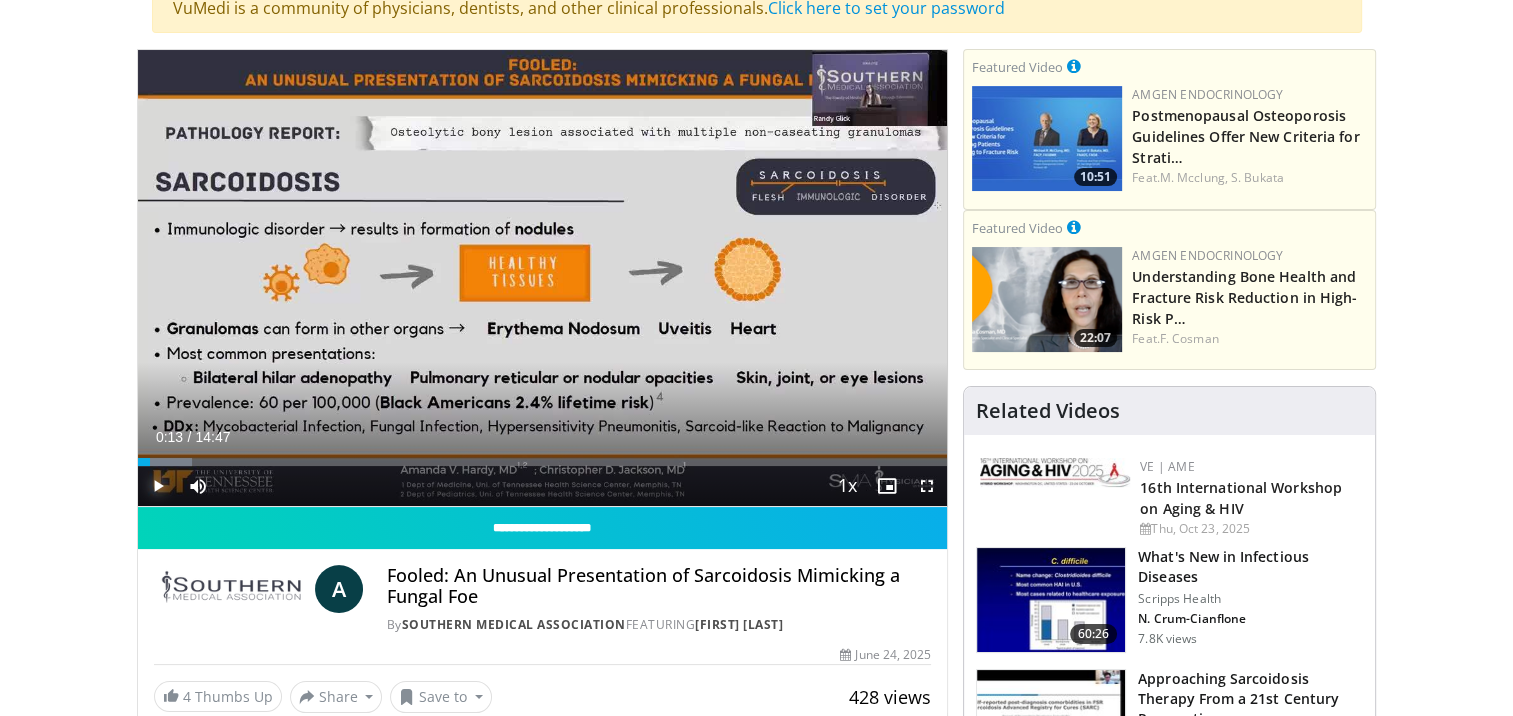 click at bounding box center [158, 486] 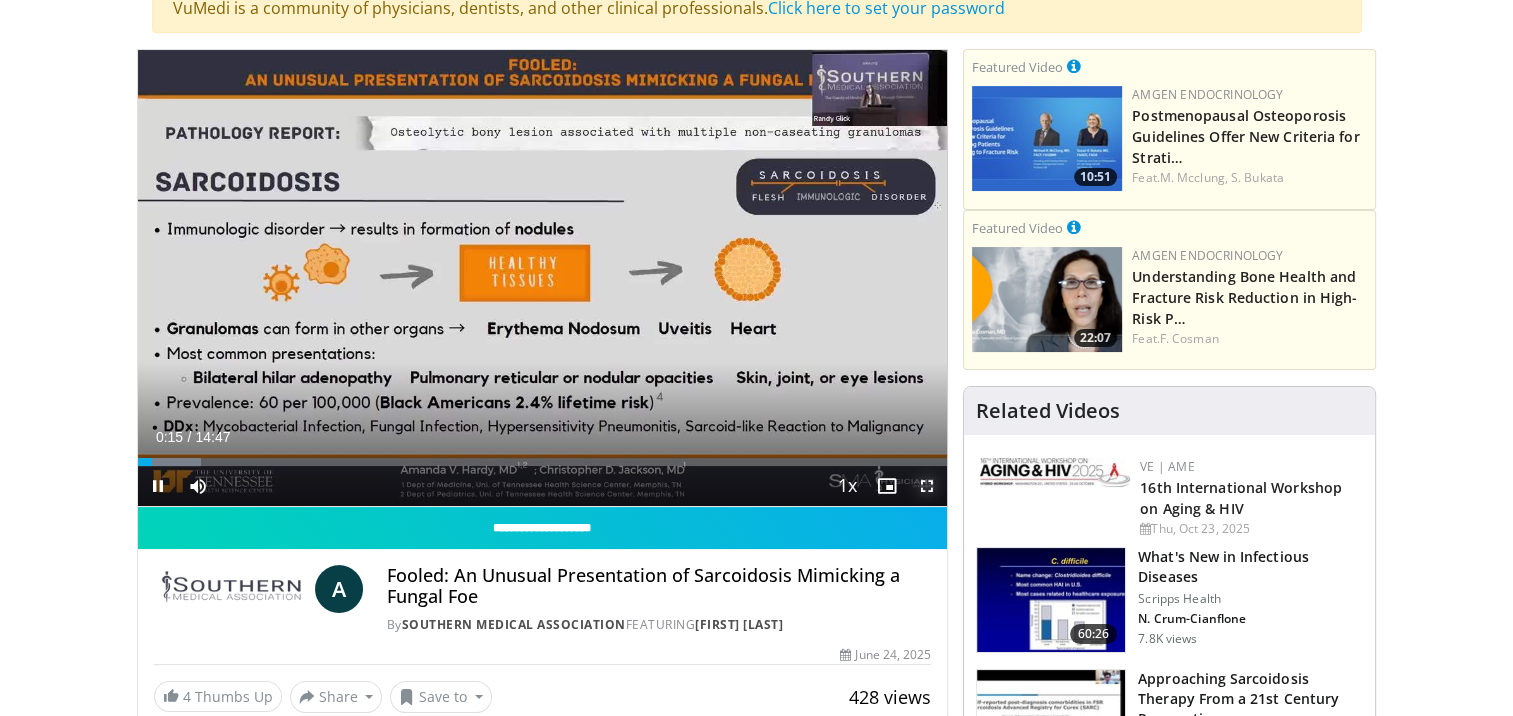 click at bounding box center (927, 486) 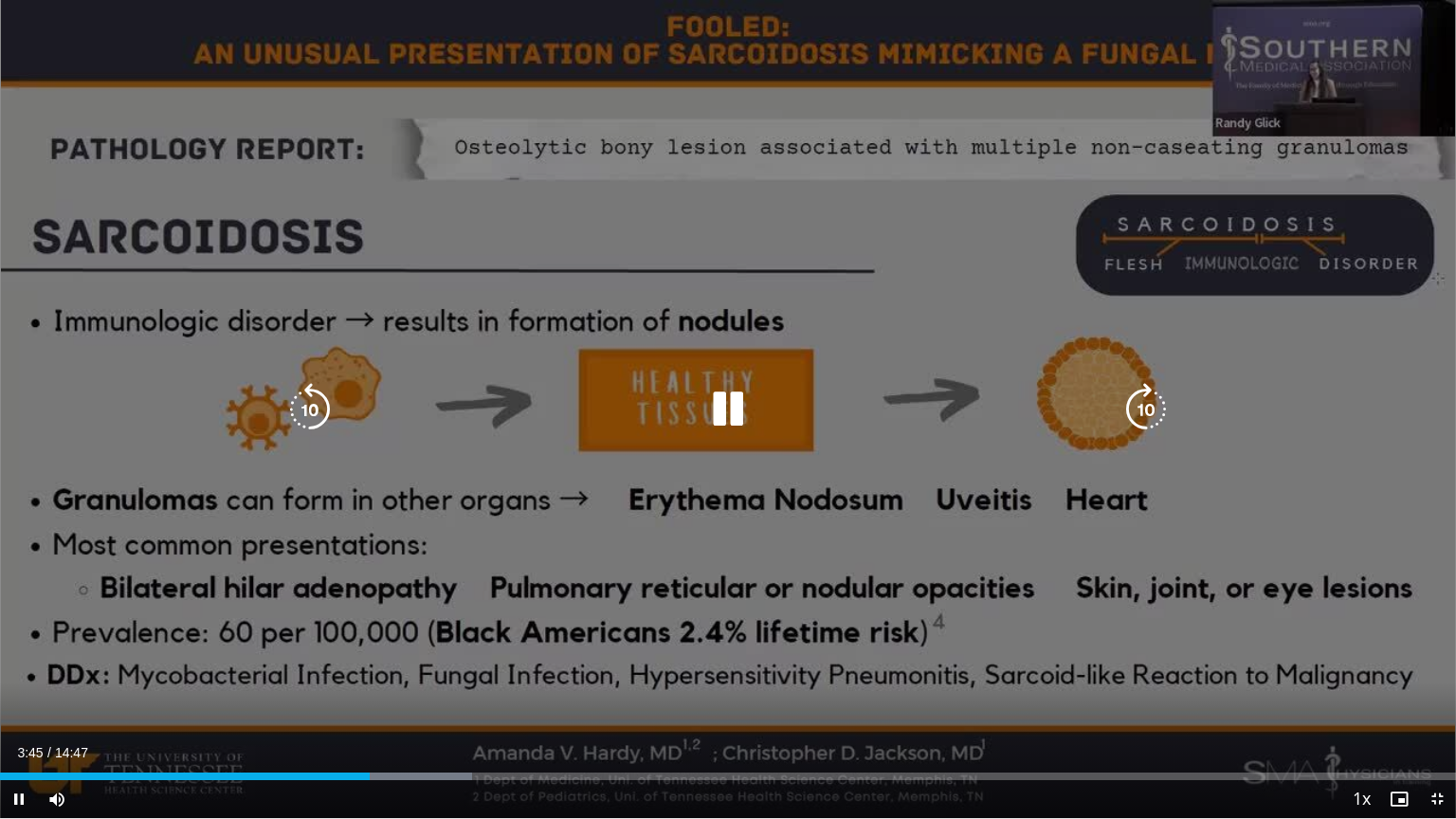 click on "10 seconds
Tap to unmute" at bounding box center [728, 409] 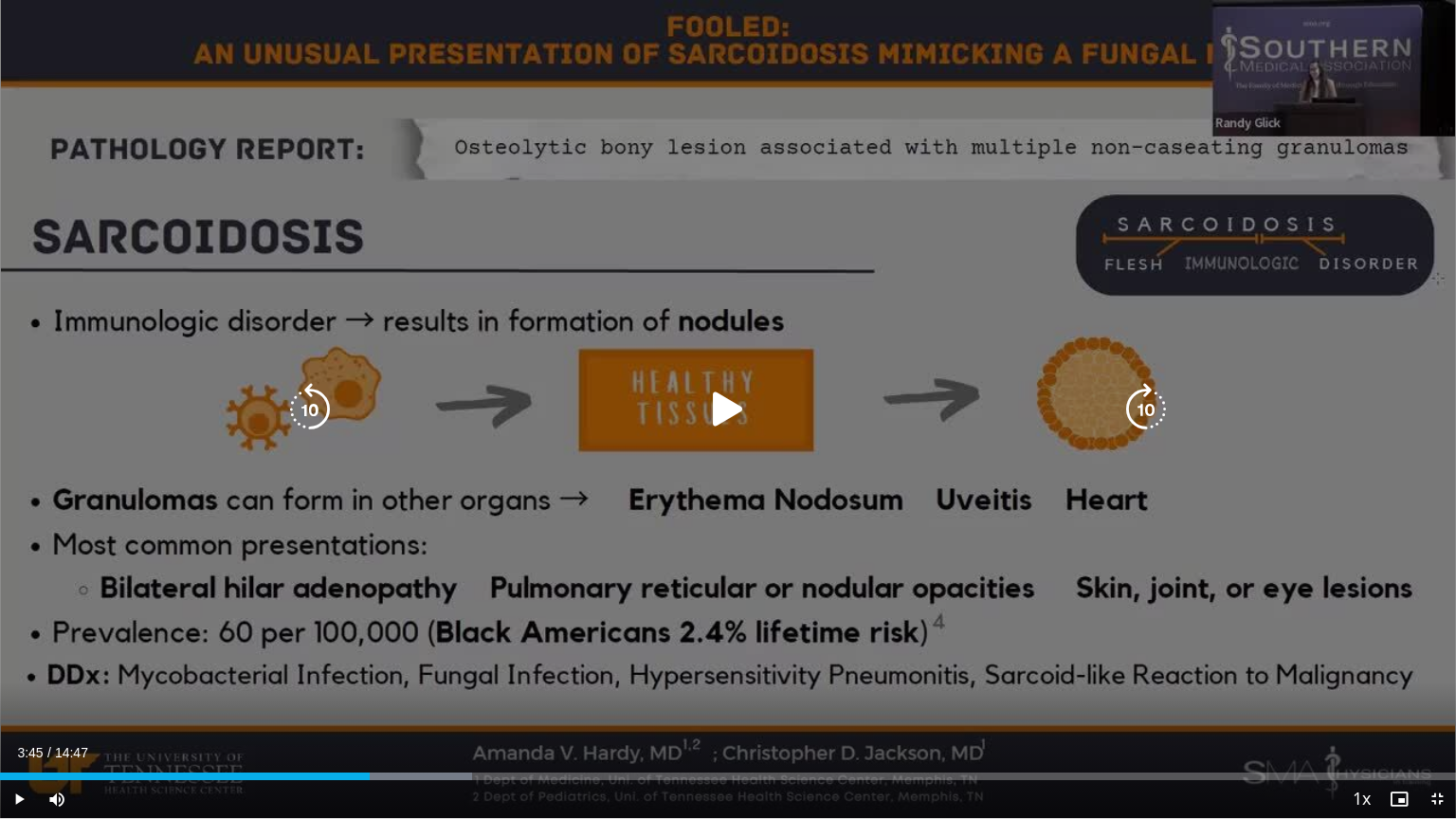 click on "10 seconds
Tap to unmute" at bounding box center (728, 409) 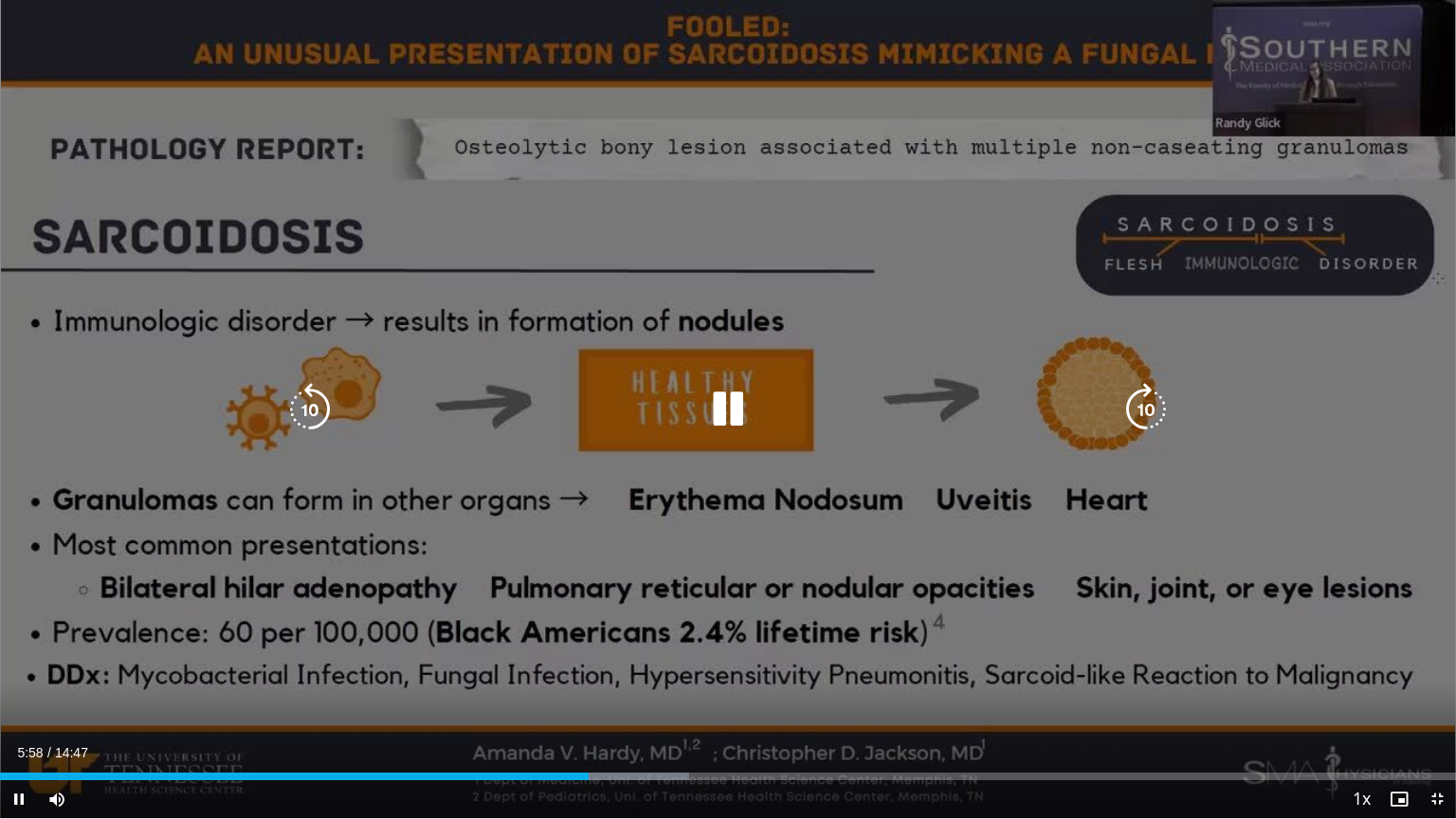 click on "10 seconds
Tap to unmute" at bounding box center (728, 409) 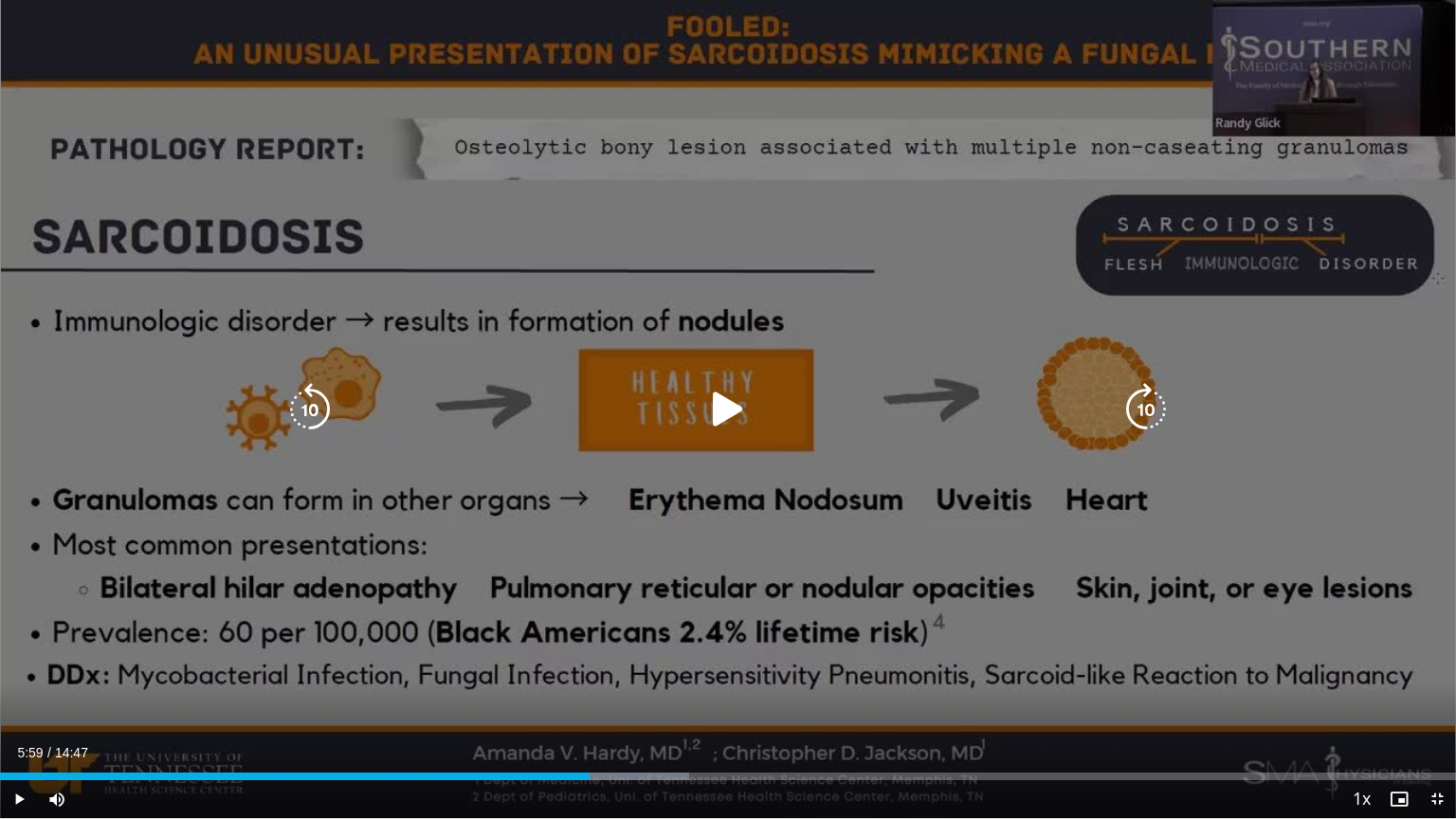 click on "10 seconds
Tap to unmute" at bounding box center [728, 409] 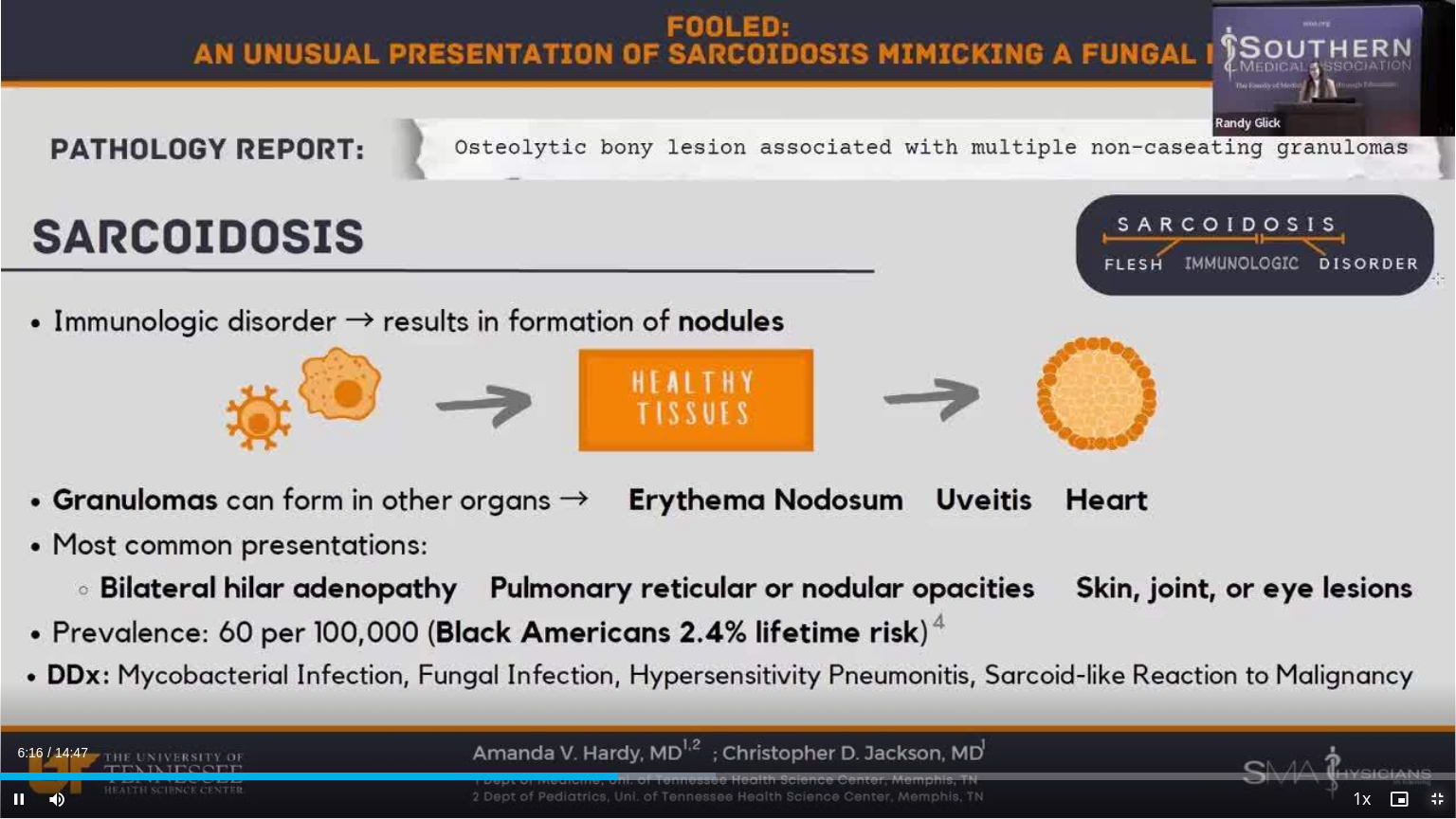 click at bounding box center (1437, 799) 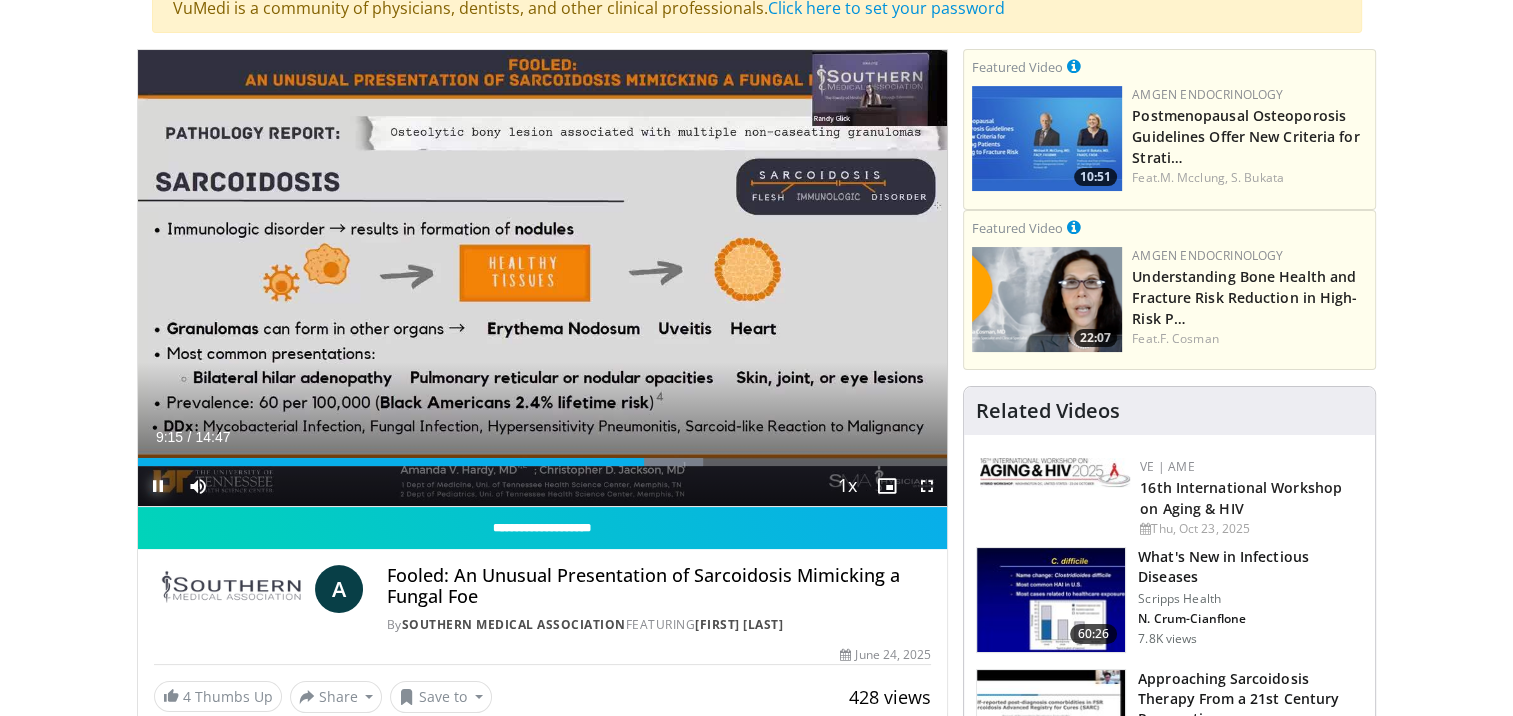 click at bounding box center [158, 486] 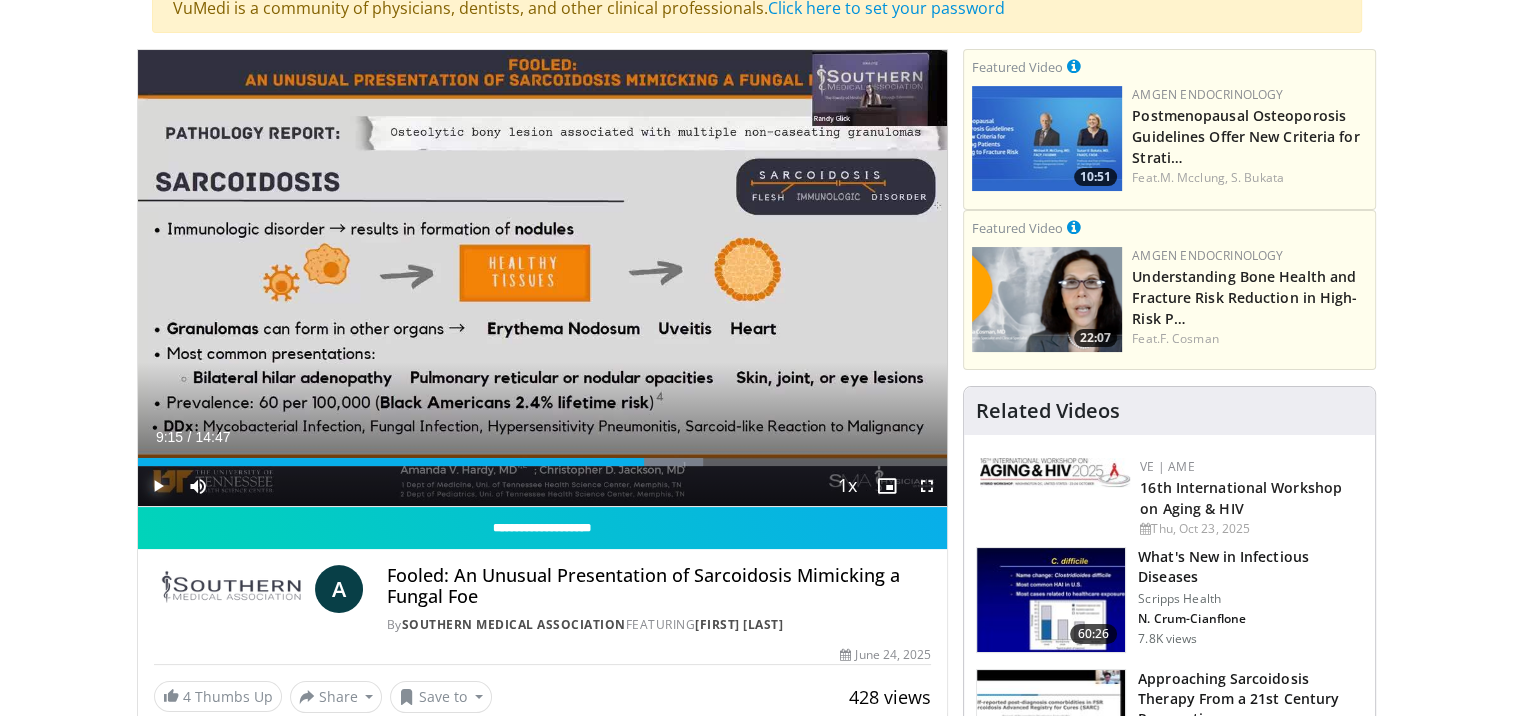 click at bounding box center (158, 486) 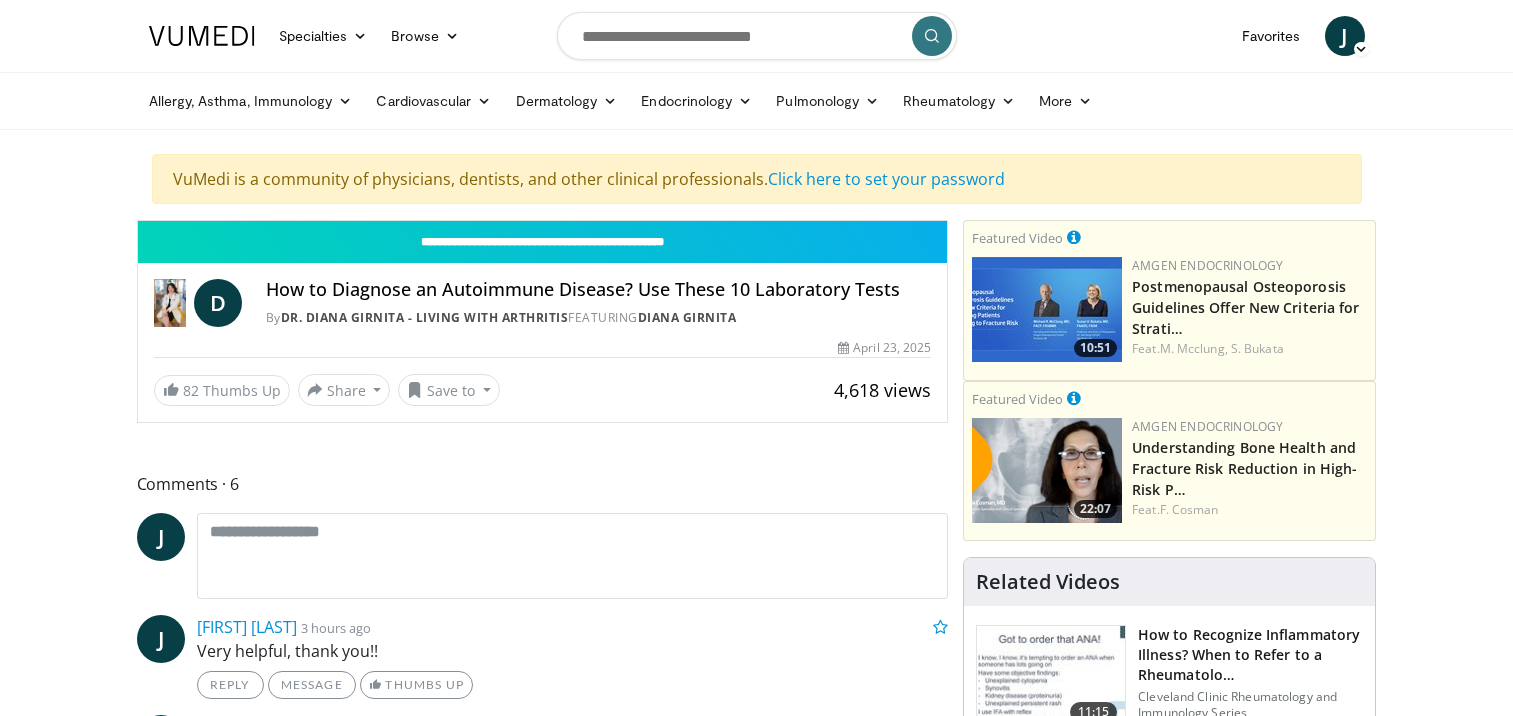 scroll, scrollTop: 0, scrollLeft: 0, axis: both 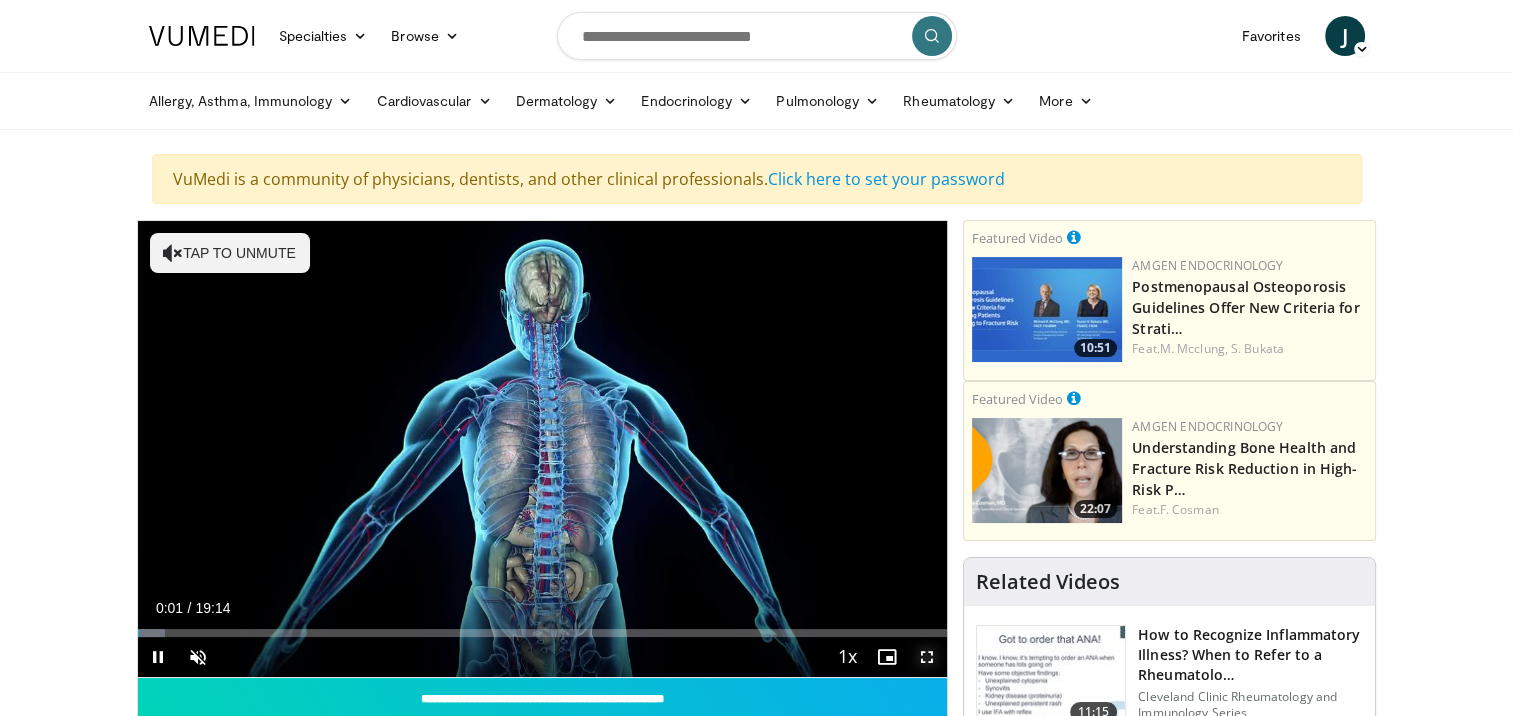 click at bounding box center (927, 657) 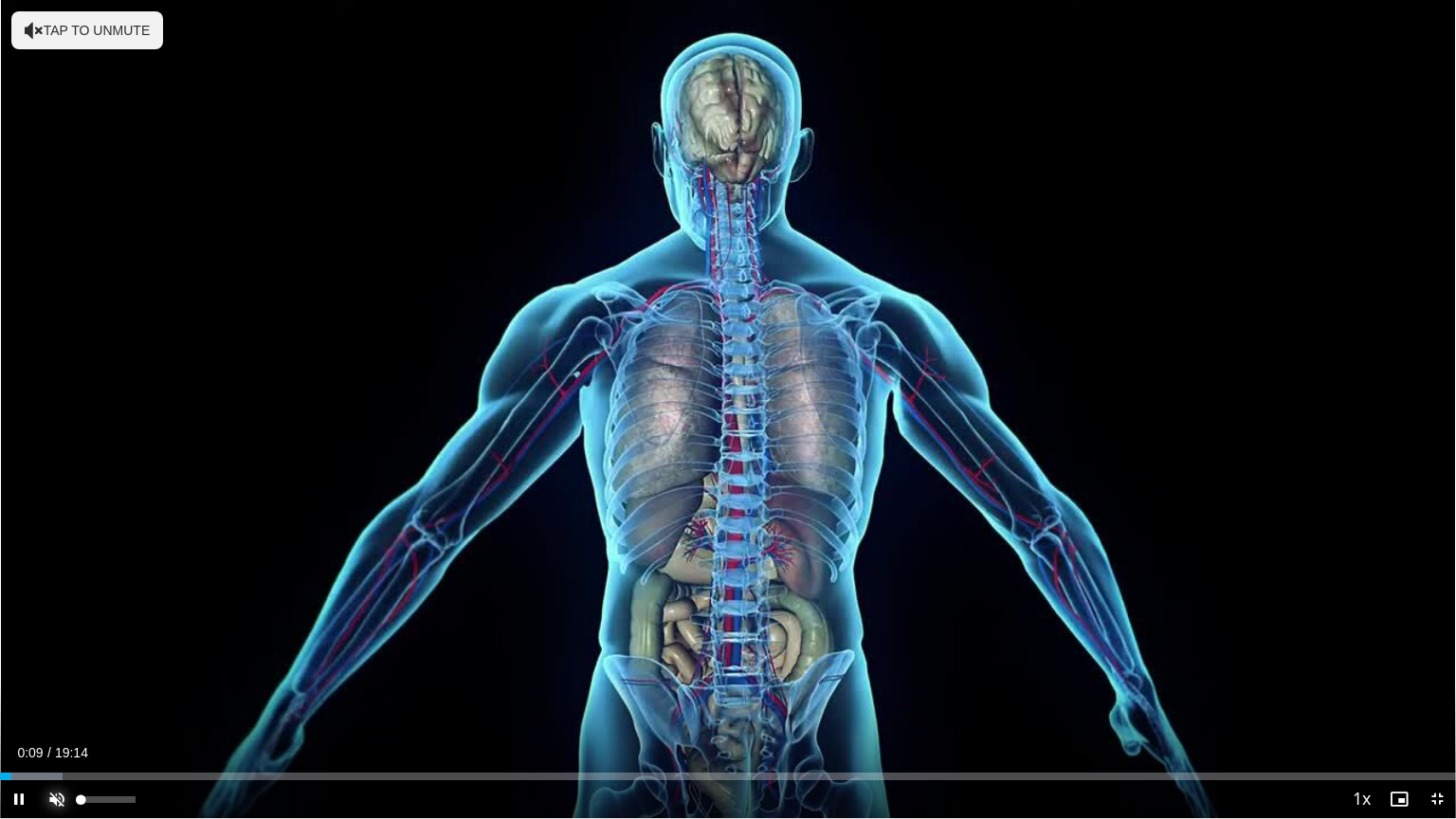 click at bounding box center [57, 799] 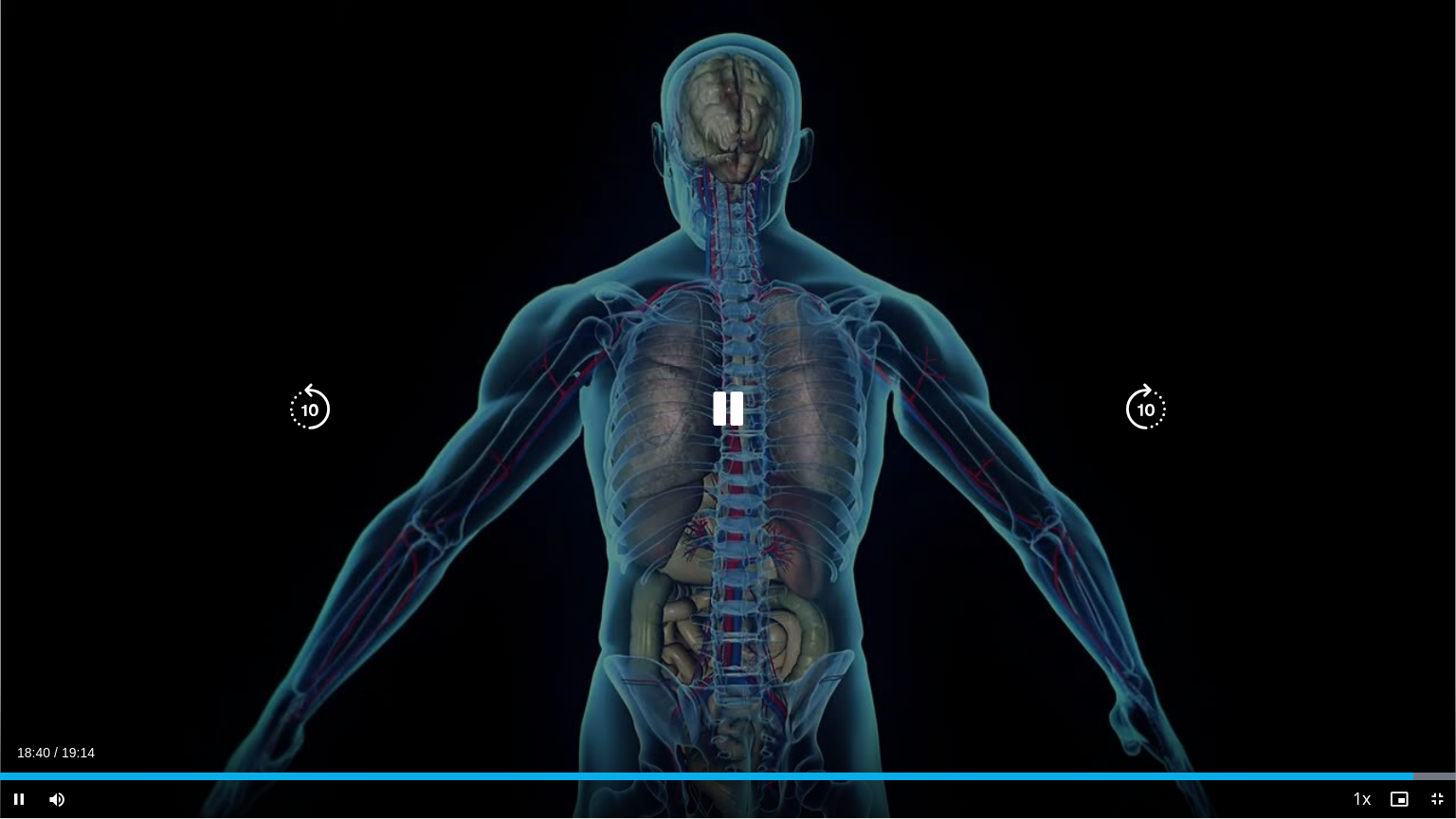 click on "10 seconds
Tap to unmute" at bounding box center (728, 409) 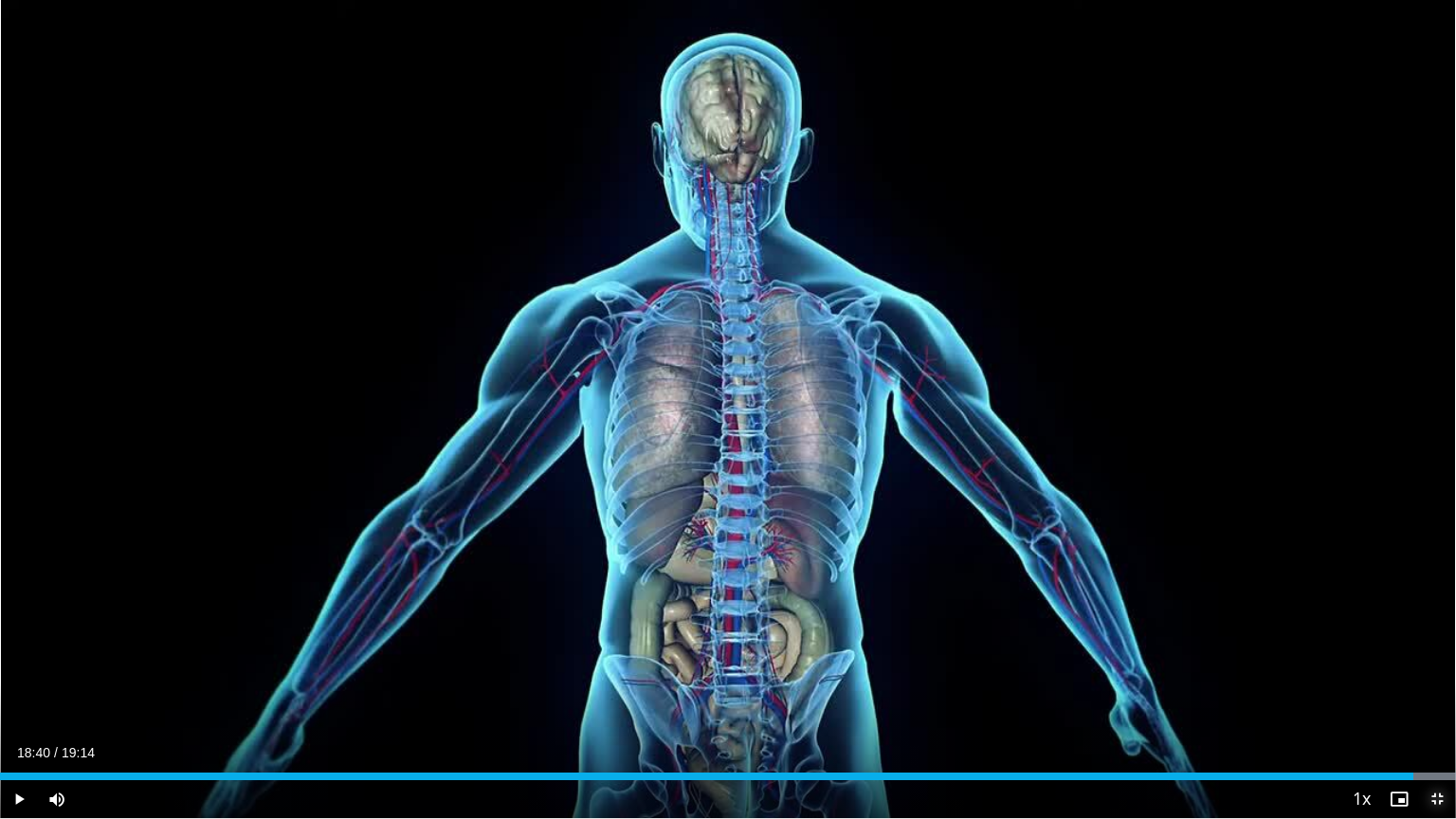click at bounding box center [1437, 799] 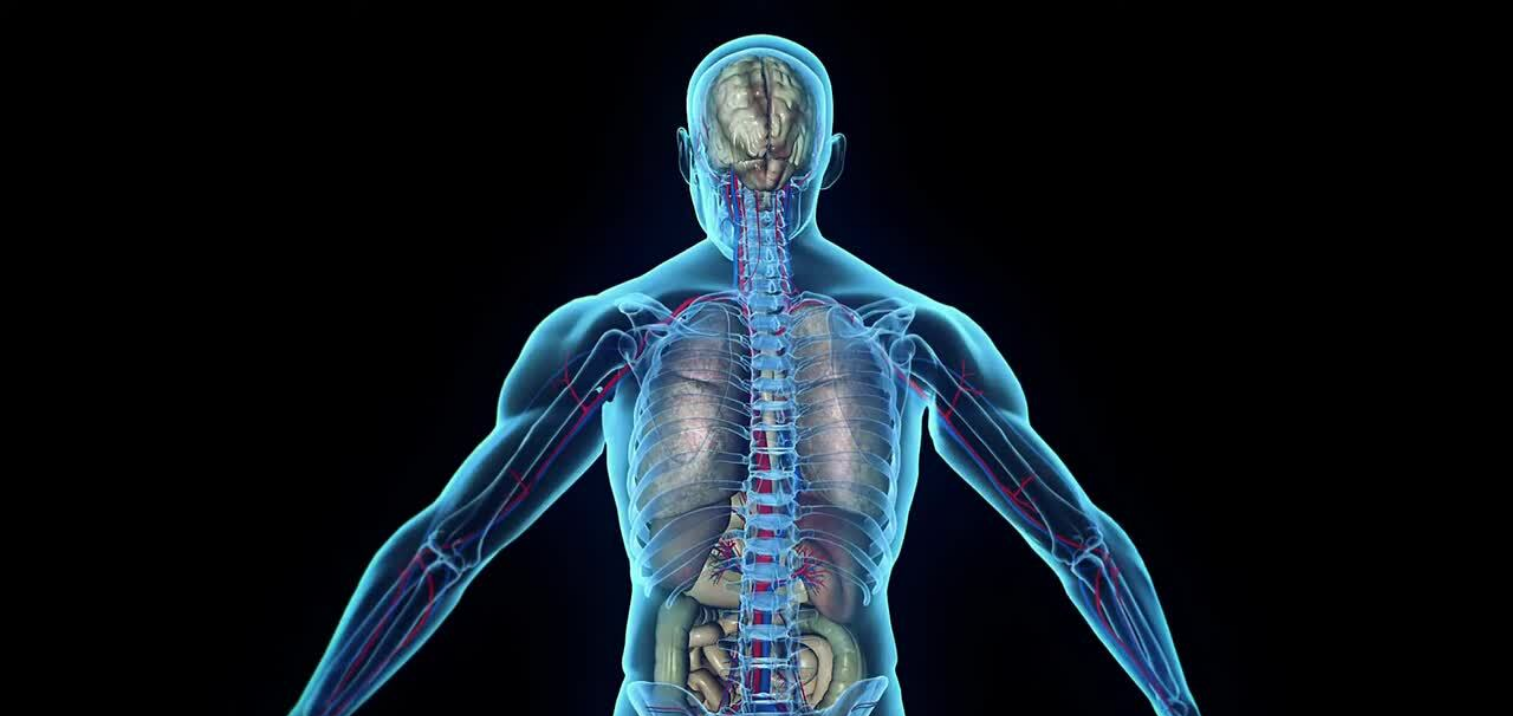 scroll, scrollTop: 304, scrollLeft: 0, axis: vertical 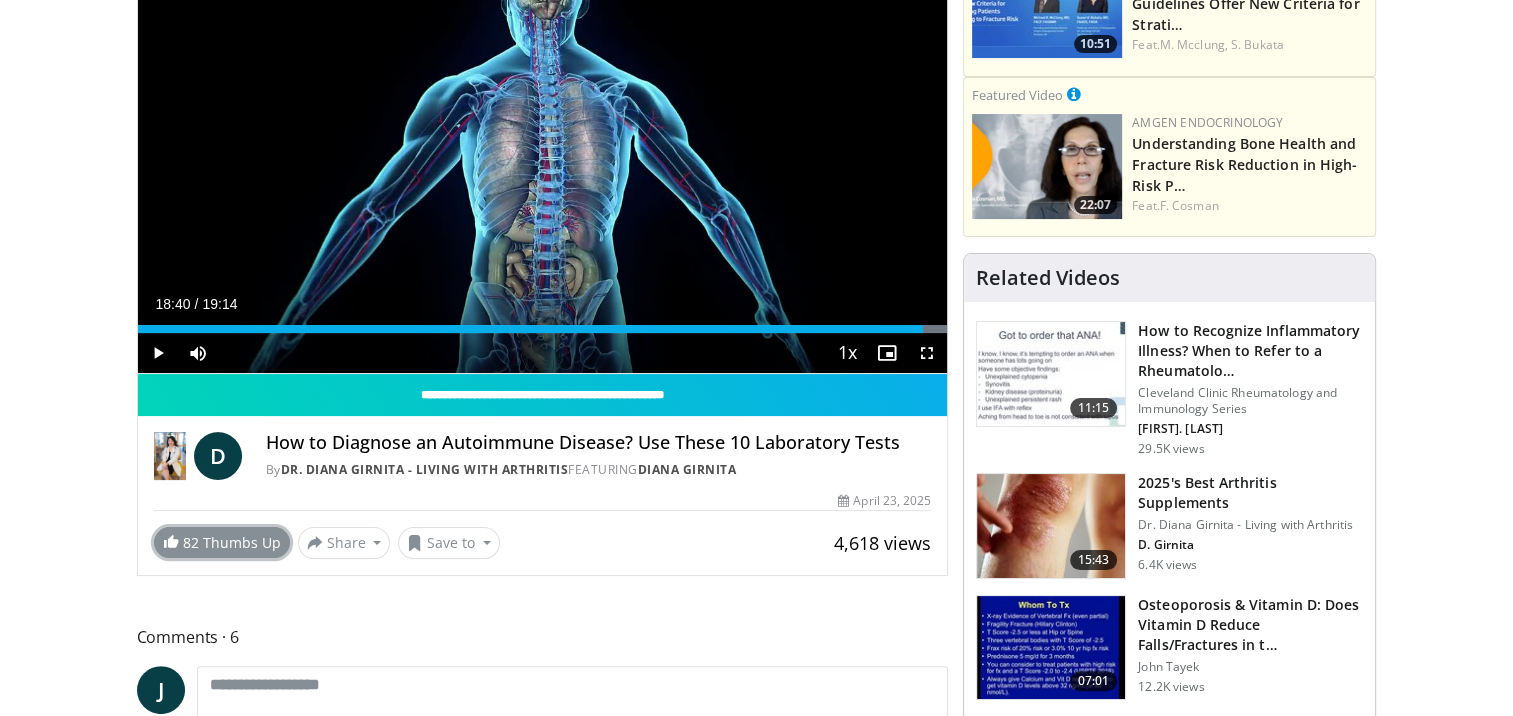 click on "82
Thumbs Up" at bounding box center (222, 542) 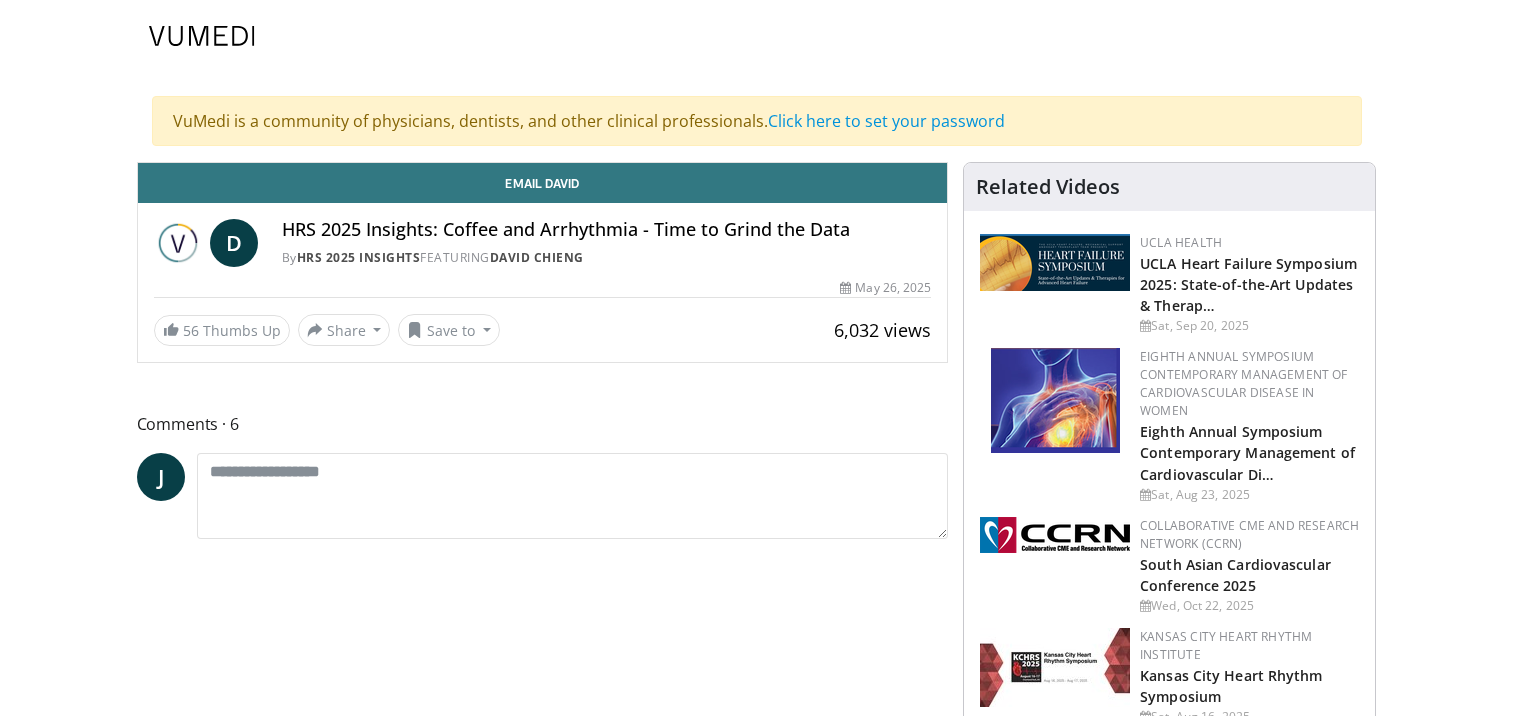 scroll, scrollTop: 0, scrollLeft: 0, axis: both 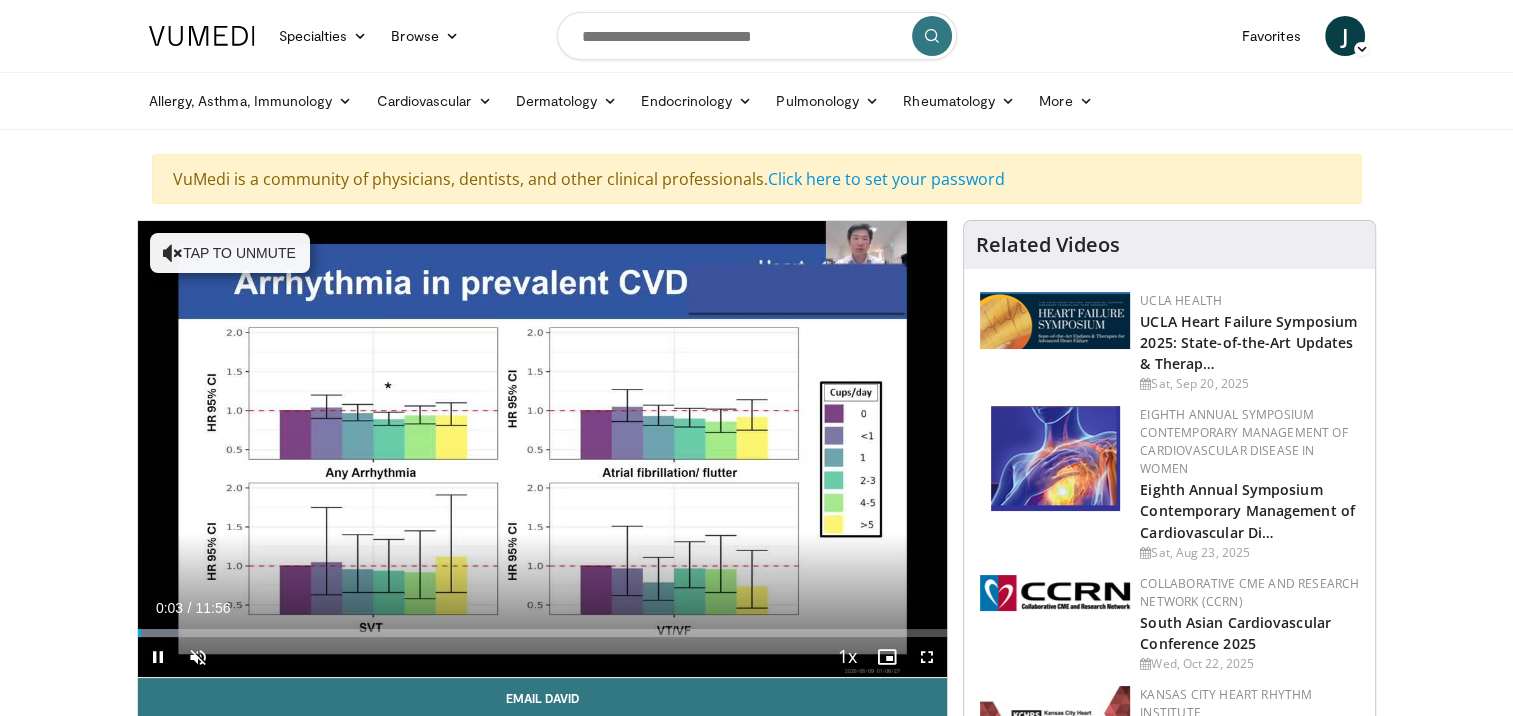 click on "**********" at bounding box center [543, 449] 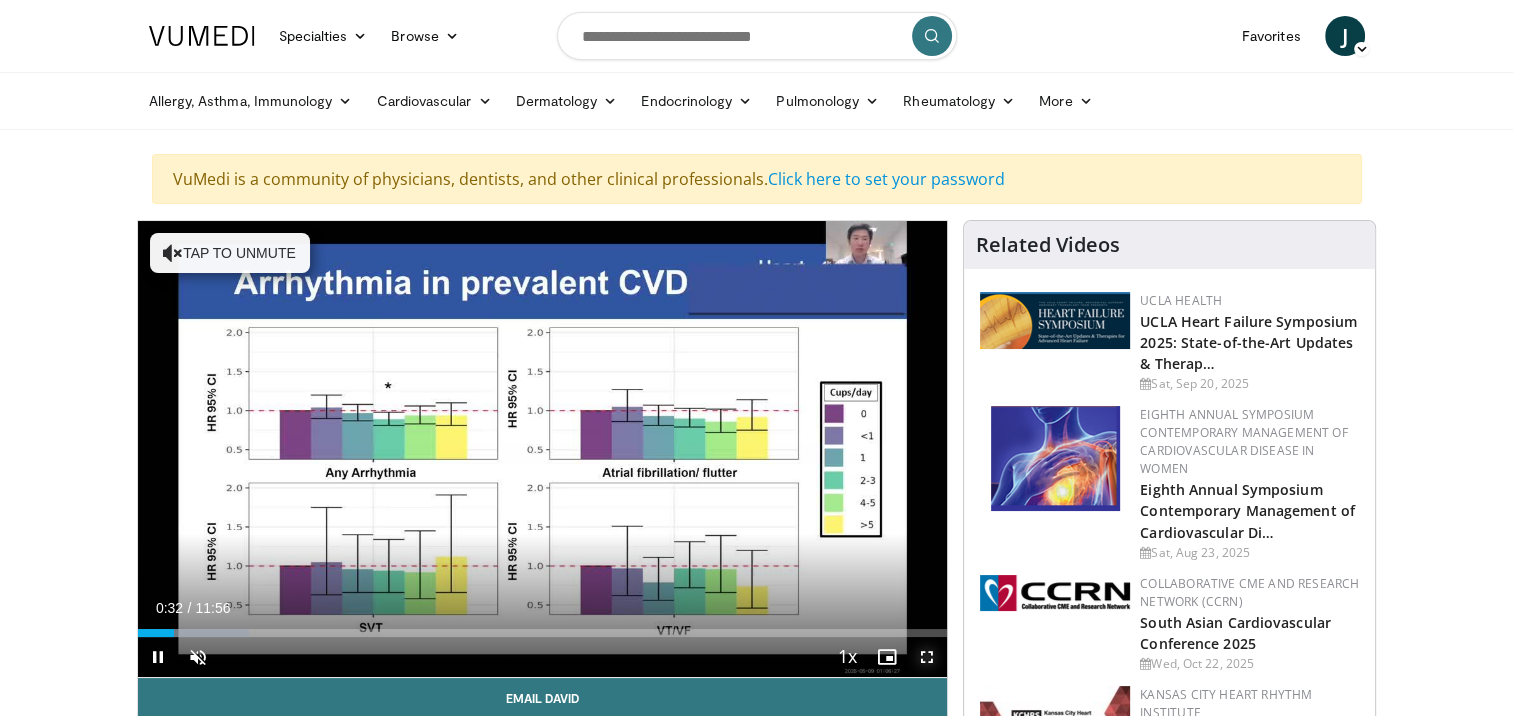 click at bounding box center (927, 657) 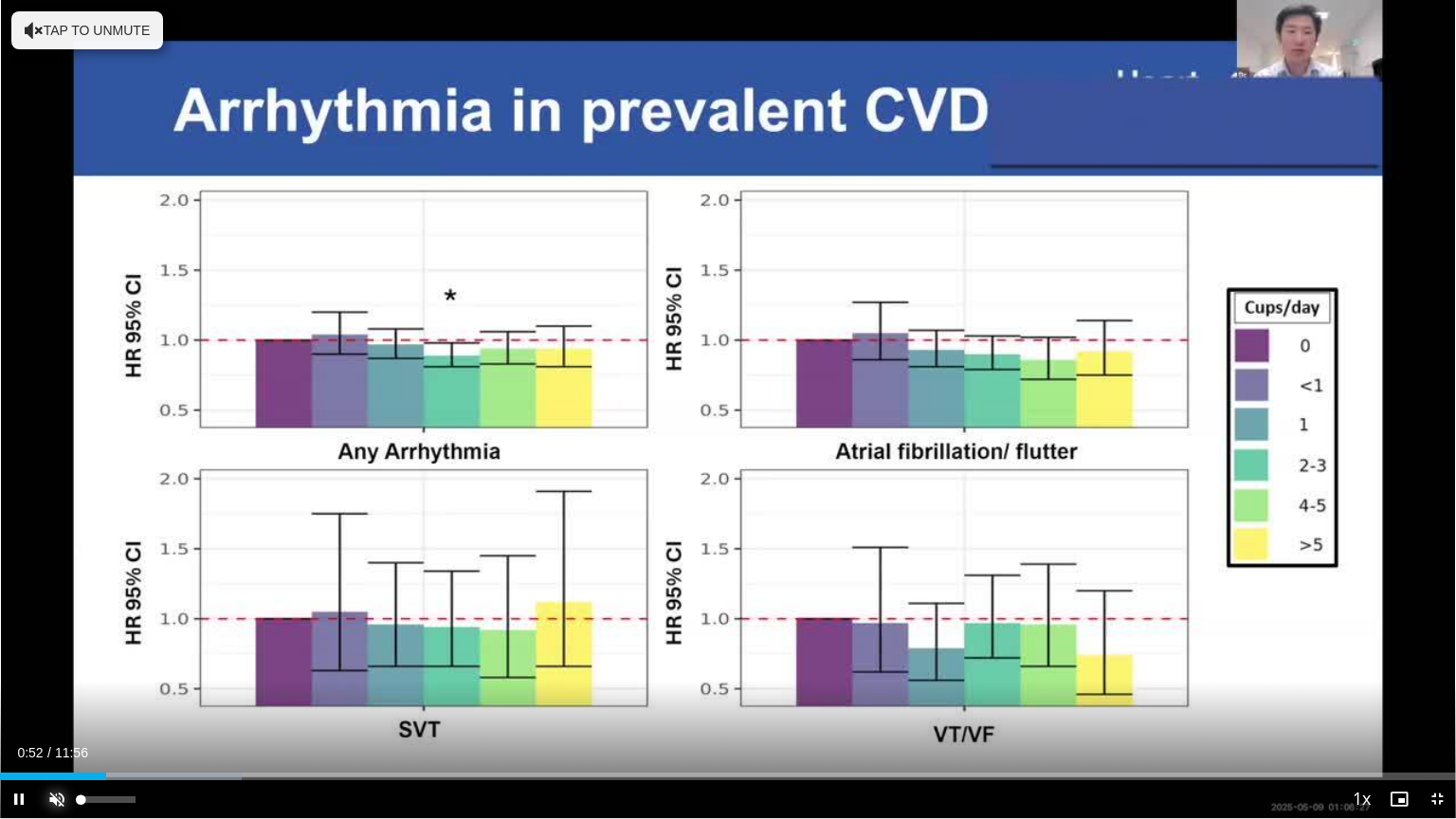 click at bounding box center (57, 799) 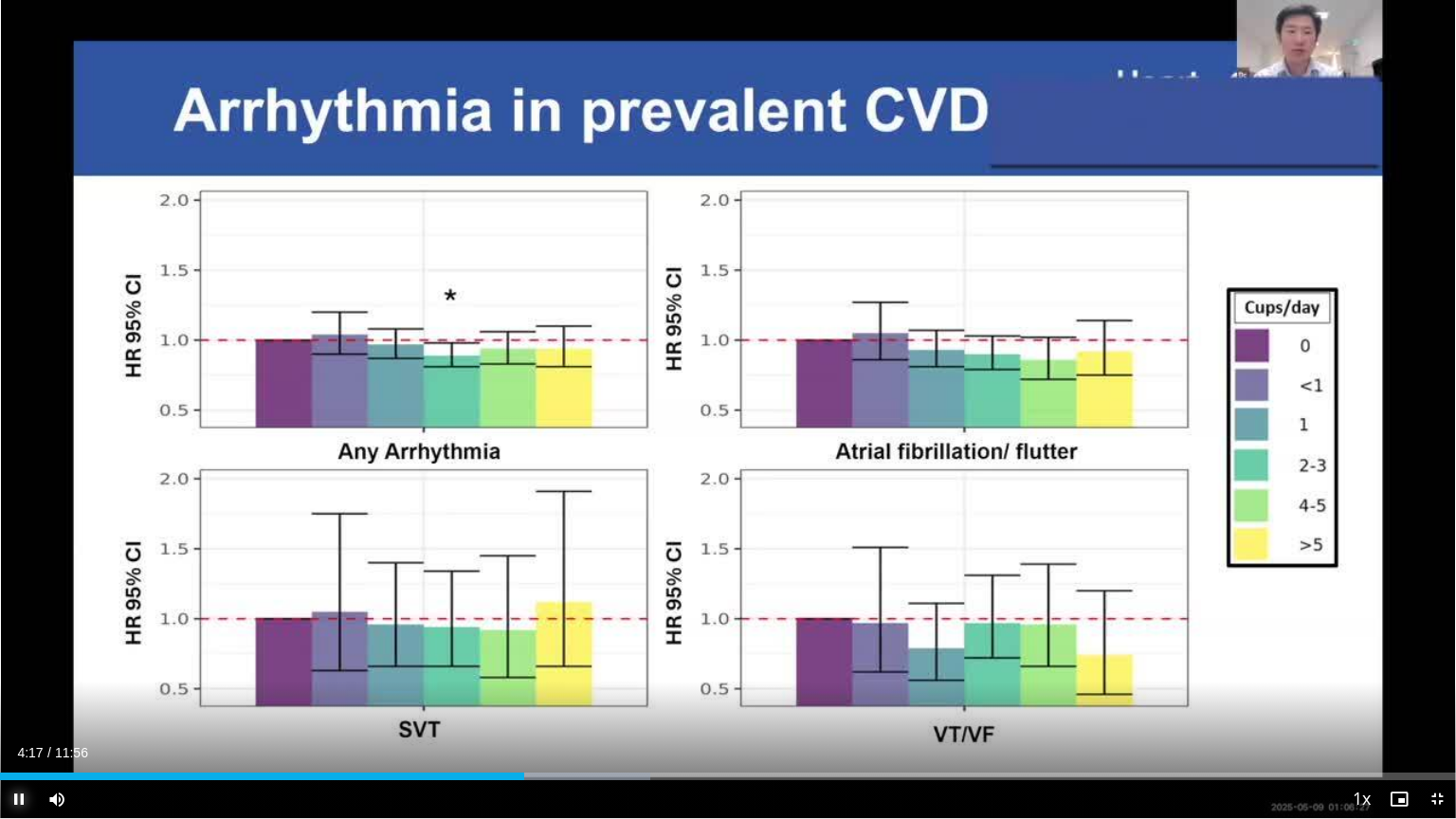 click at bounding box center (19, 799) 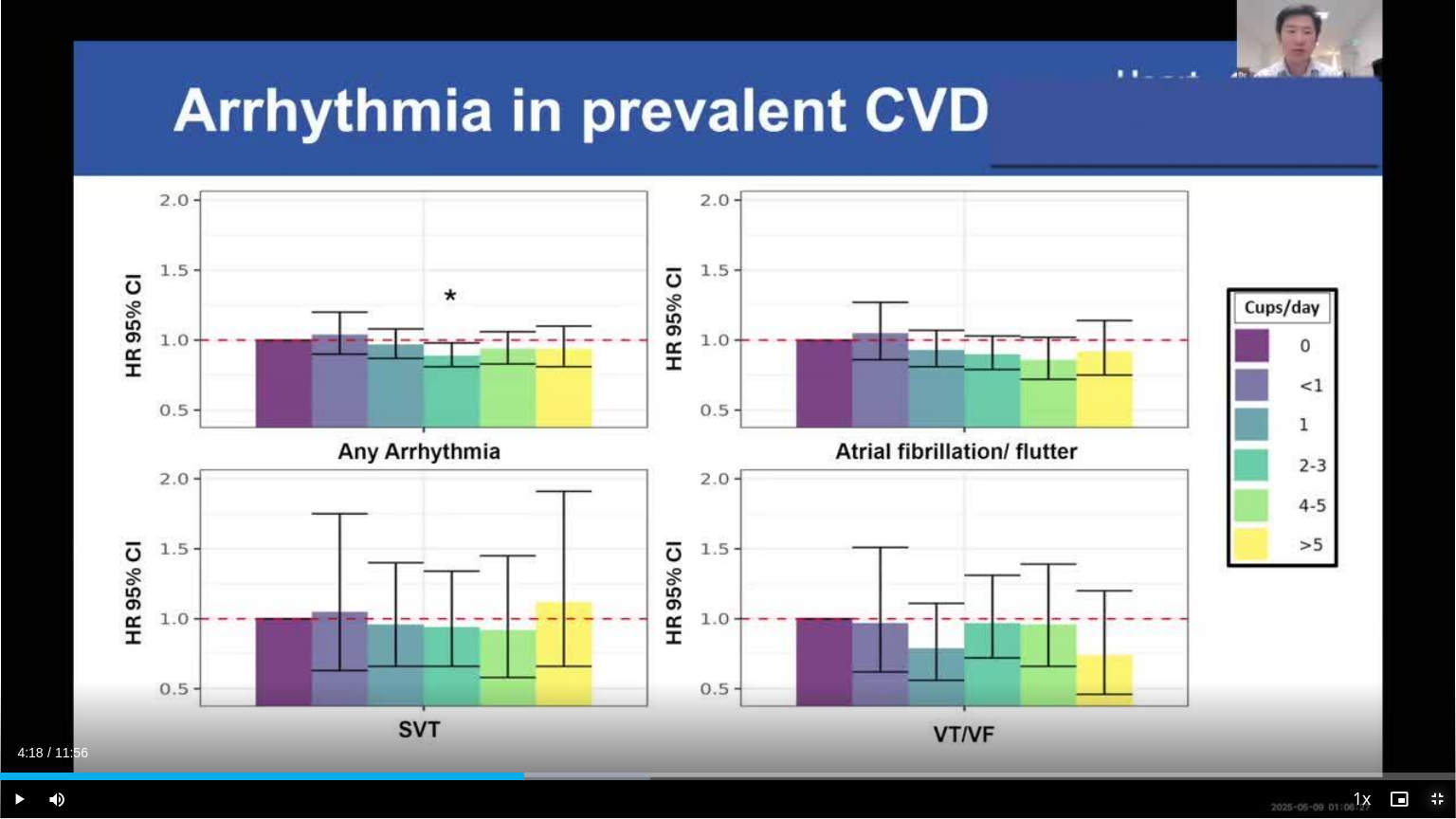 click at bounding box center (1437, 799) 